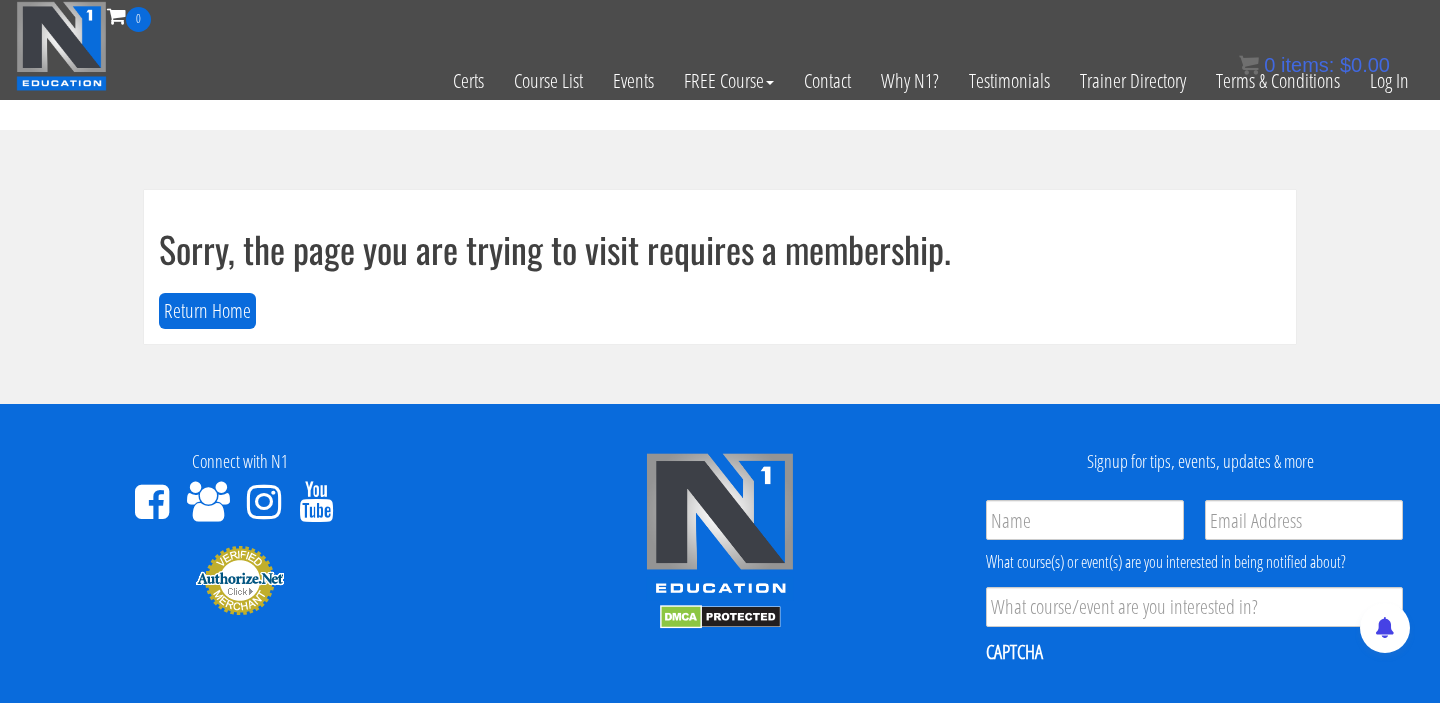 scroll, scrollTop: 0, scrollLeft: 0, axis: both 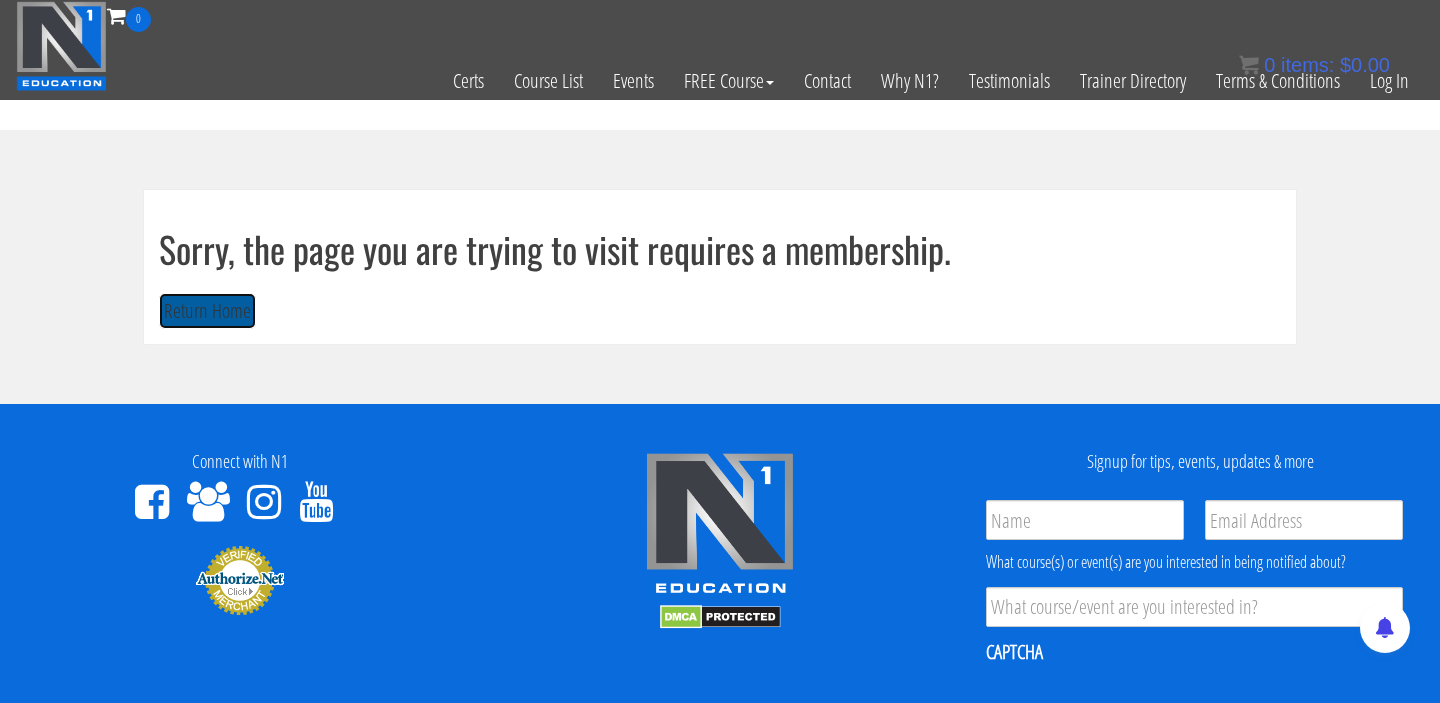 click on "Return Home" at bounding box center [207, 311] 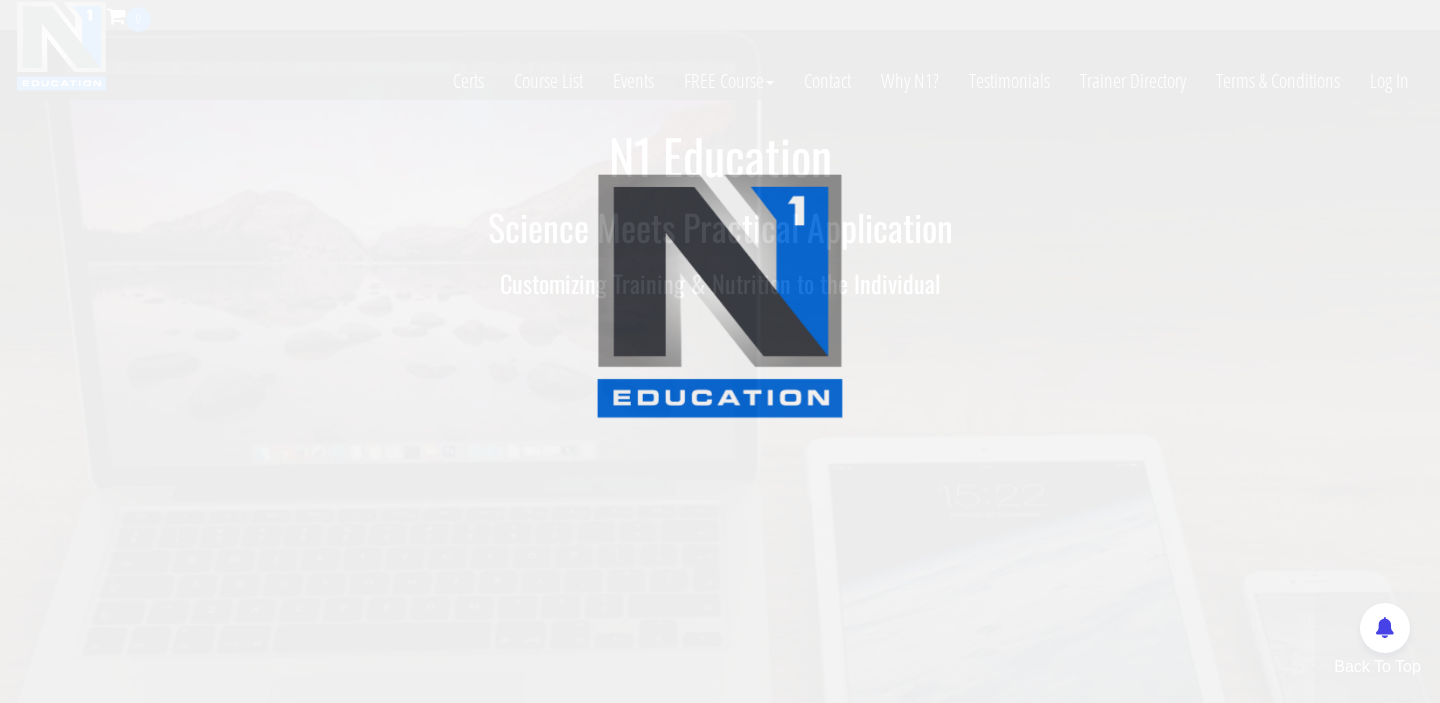 scroll, scrollTop: 0, scrollLeft: 0, axis: both 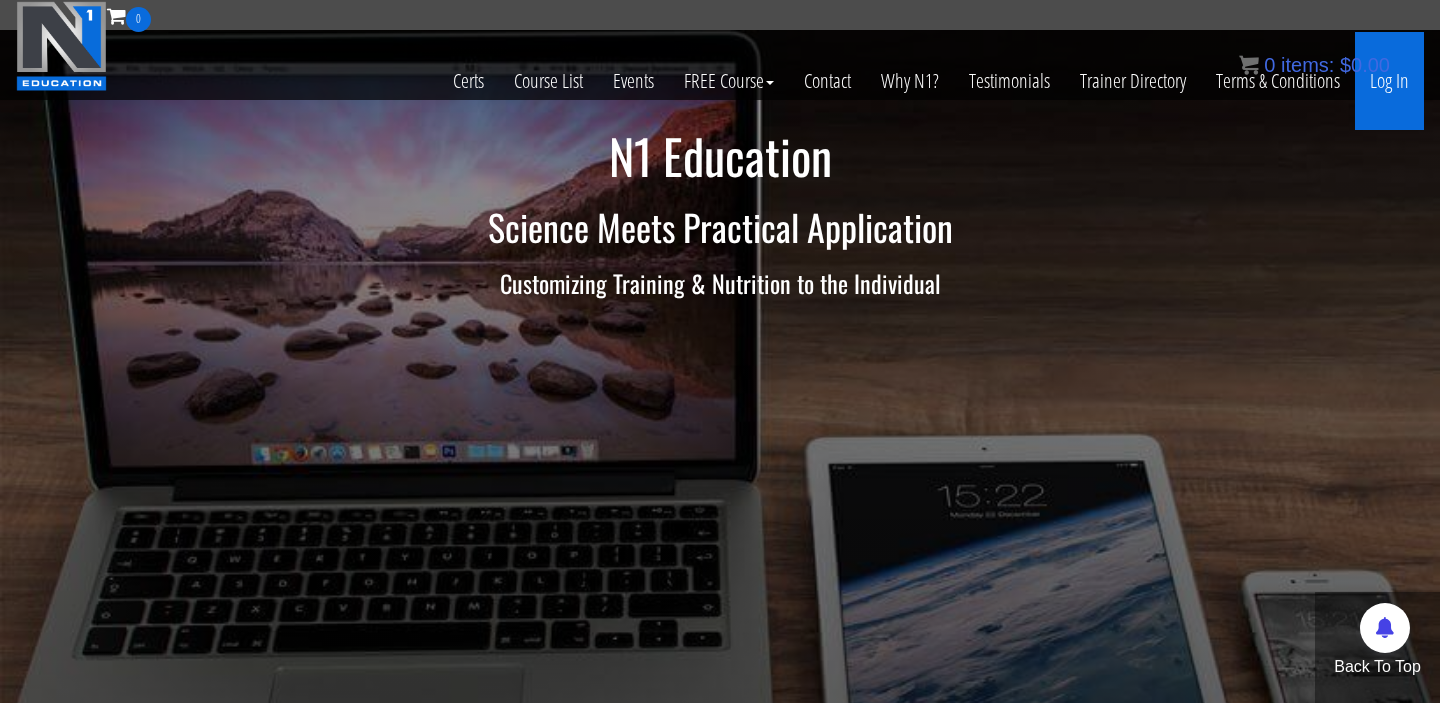click on "Log In" at bounding box center [1389, 81] 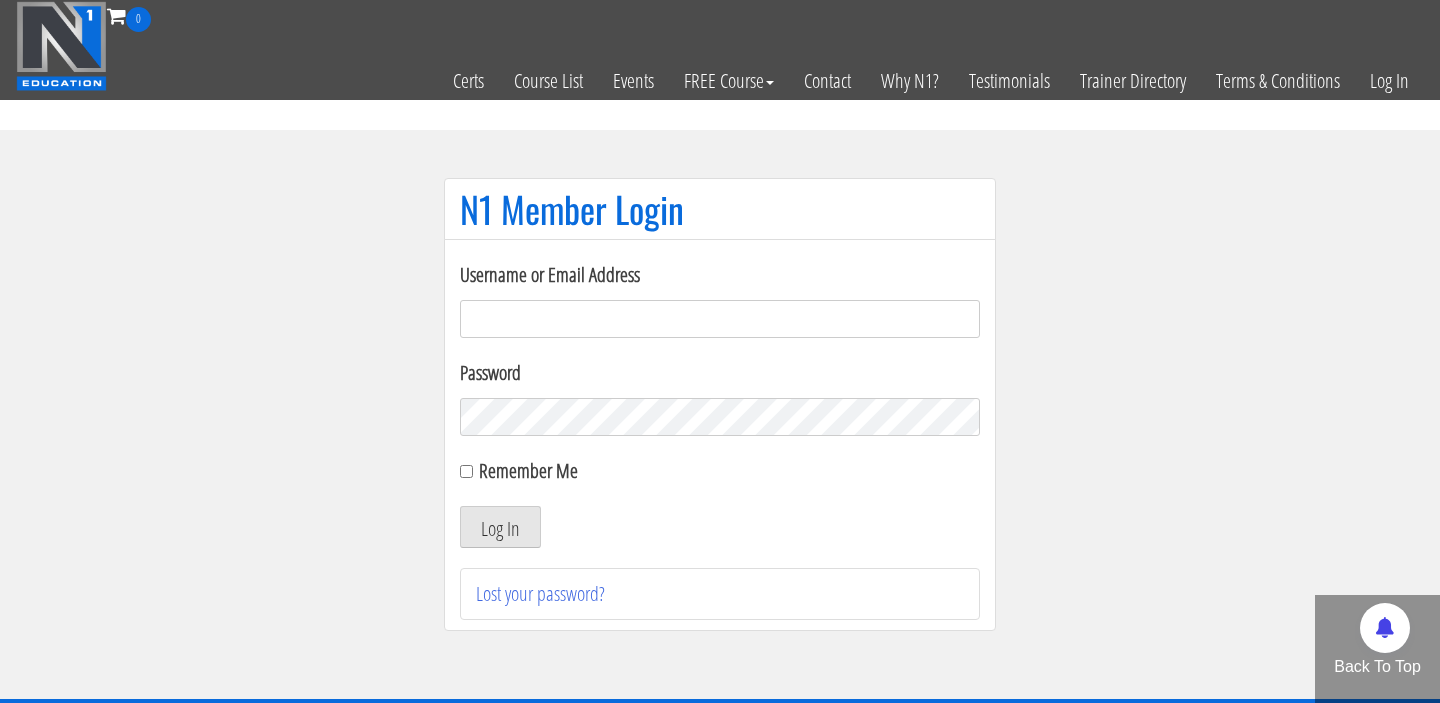 scroll, scrollTop: 0, scrollLeft: 0, axis: both 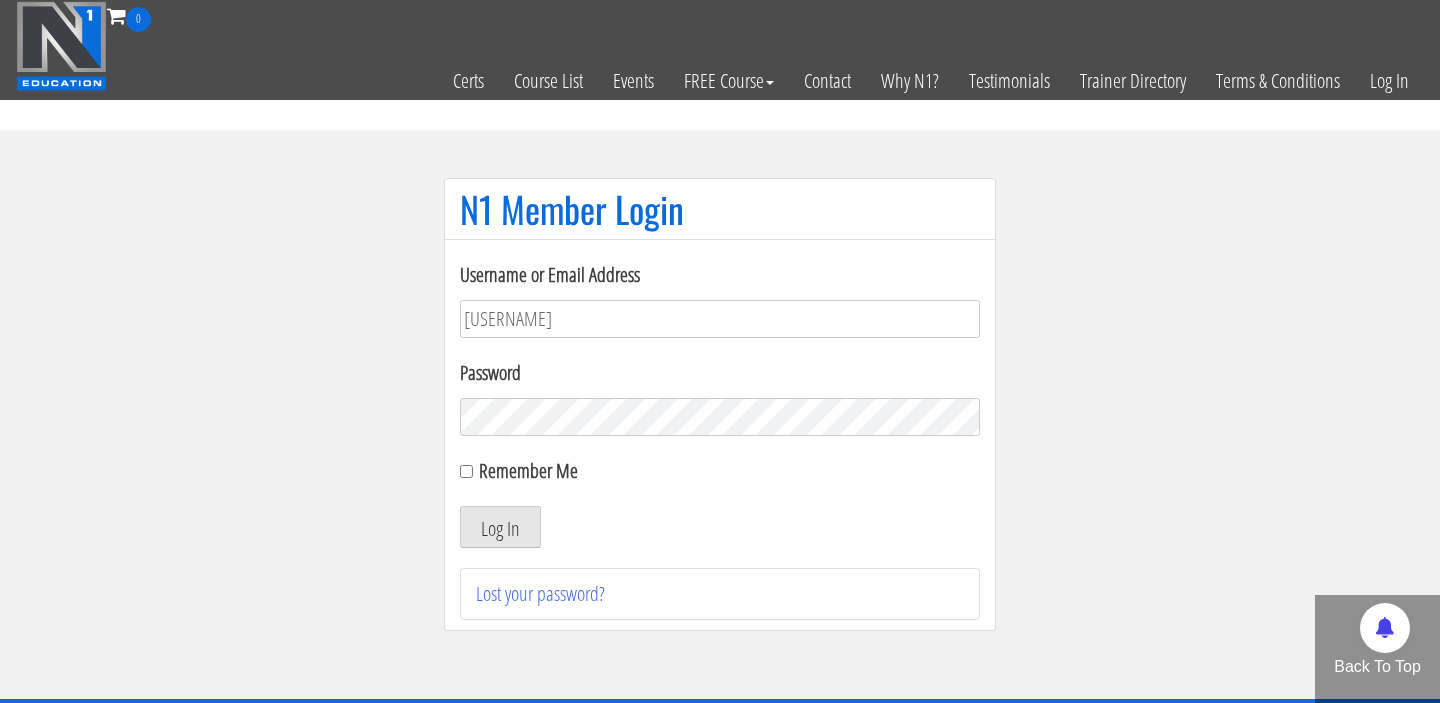 click on "Password" at bounding box center [720, 397] 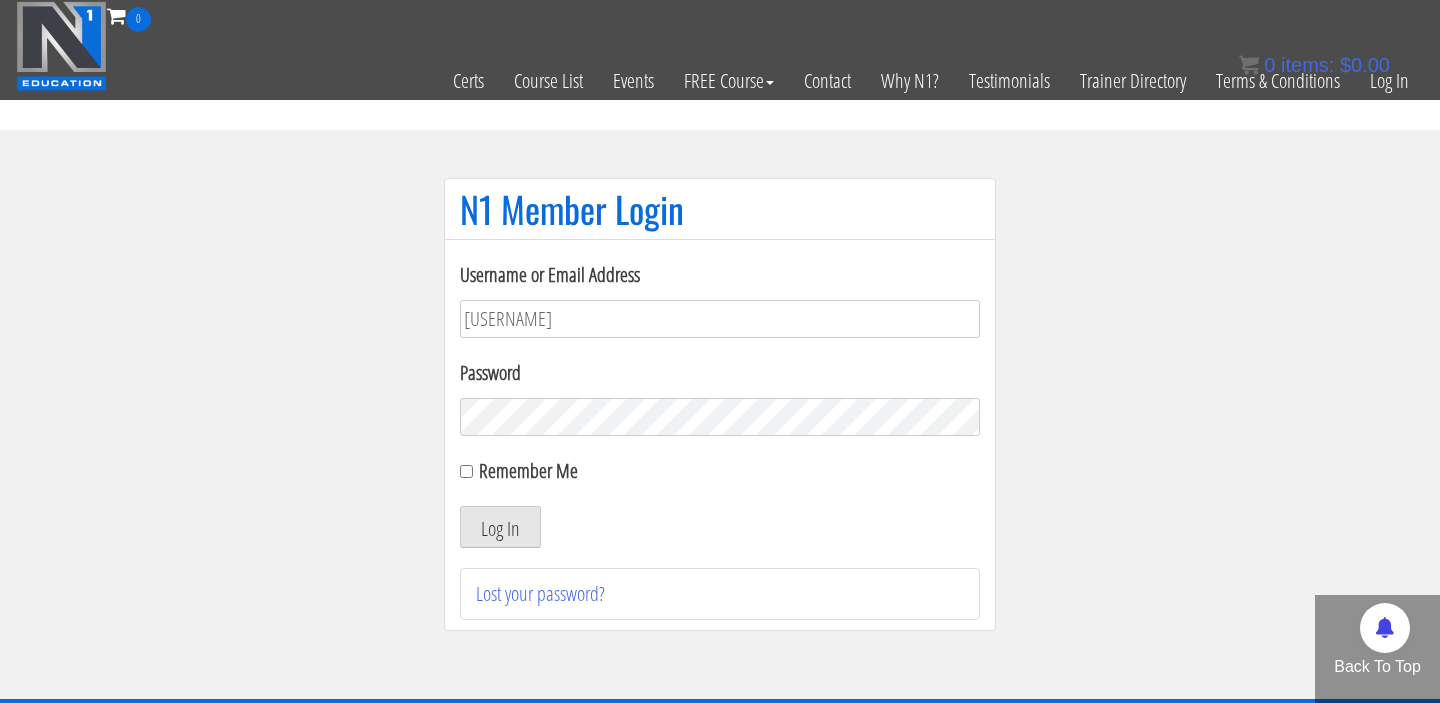 click on "Log In" at bounding box center [500, 527] 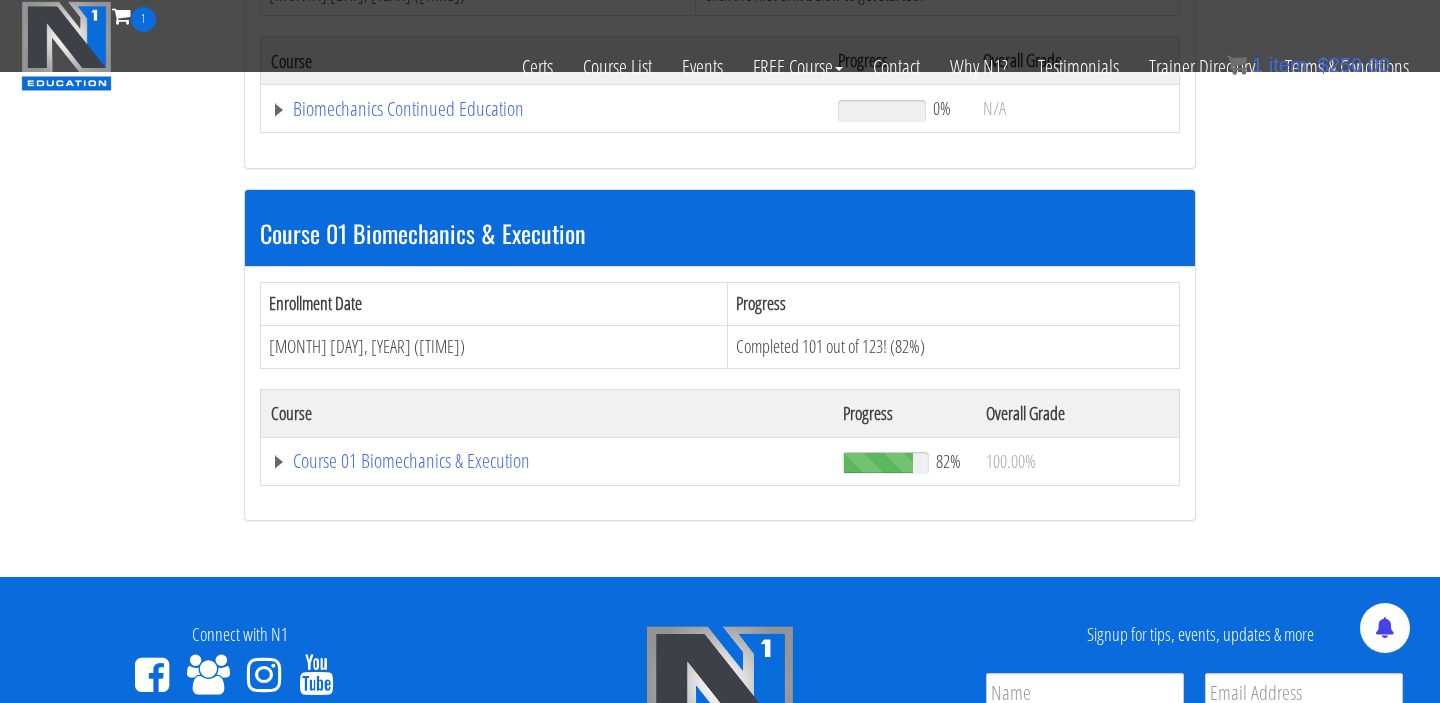 scroll, scrollTop: 460, scrollLeft: 0, axis: vertical 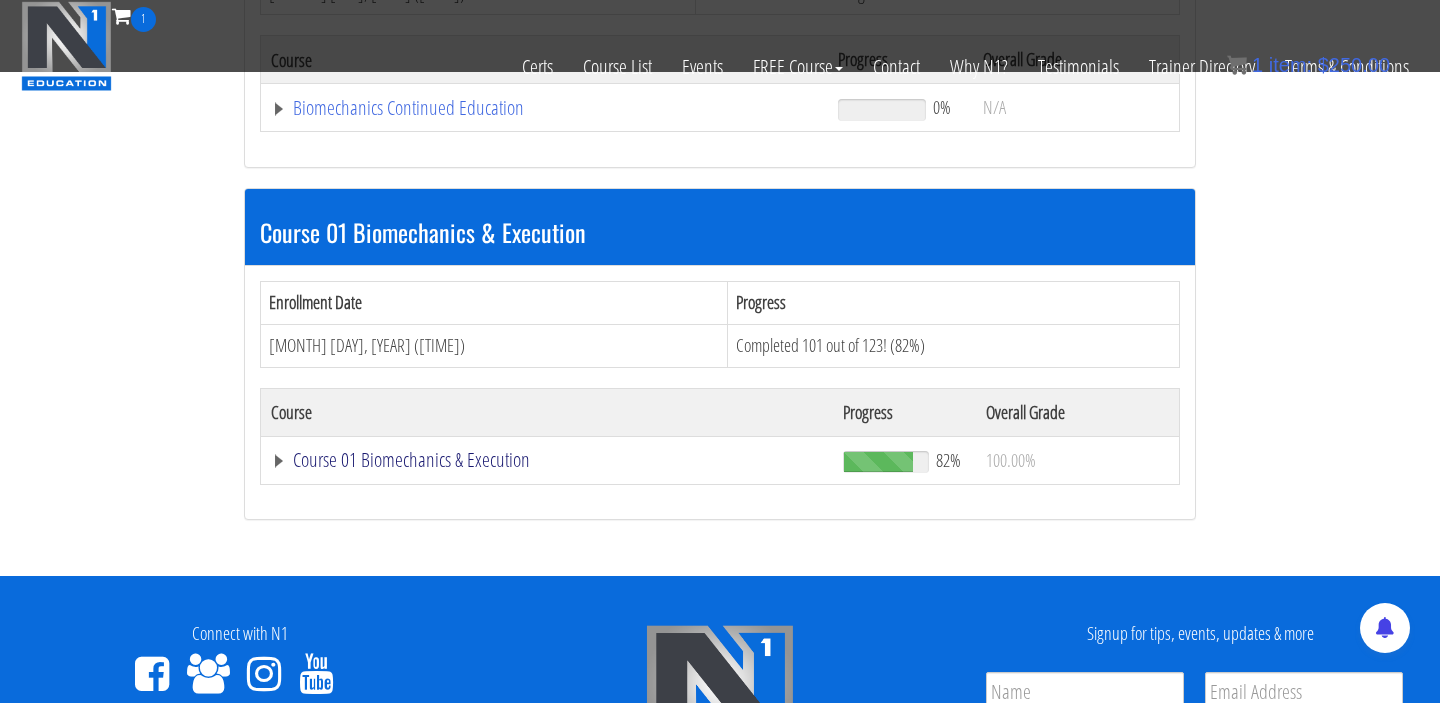 click on "Course 01 Biomechanics & Execution" at bounding box center (544, 108) 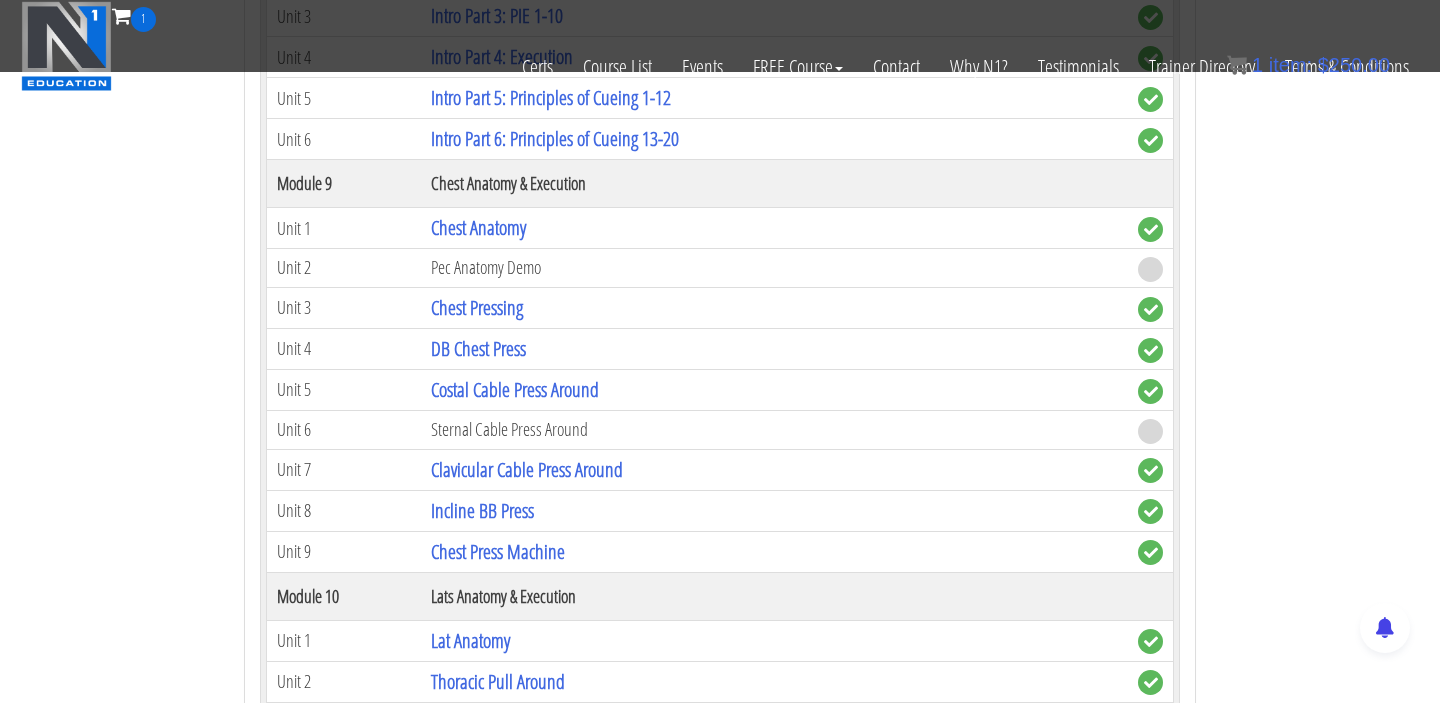 scroll, scrollTop: 3381, scrollLeft: 0, axis: vertical 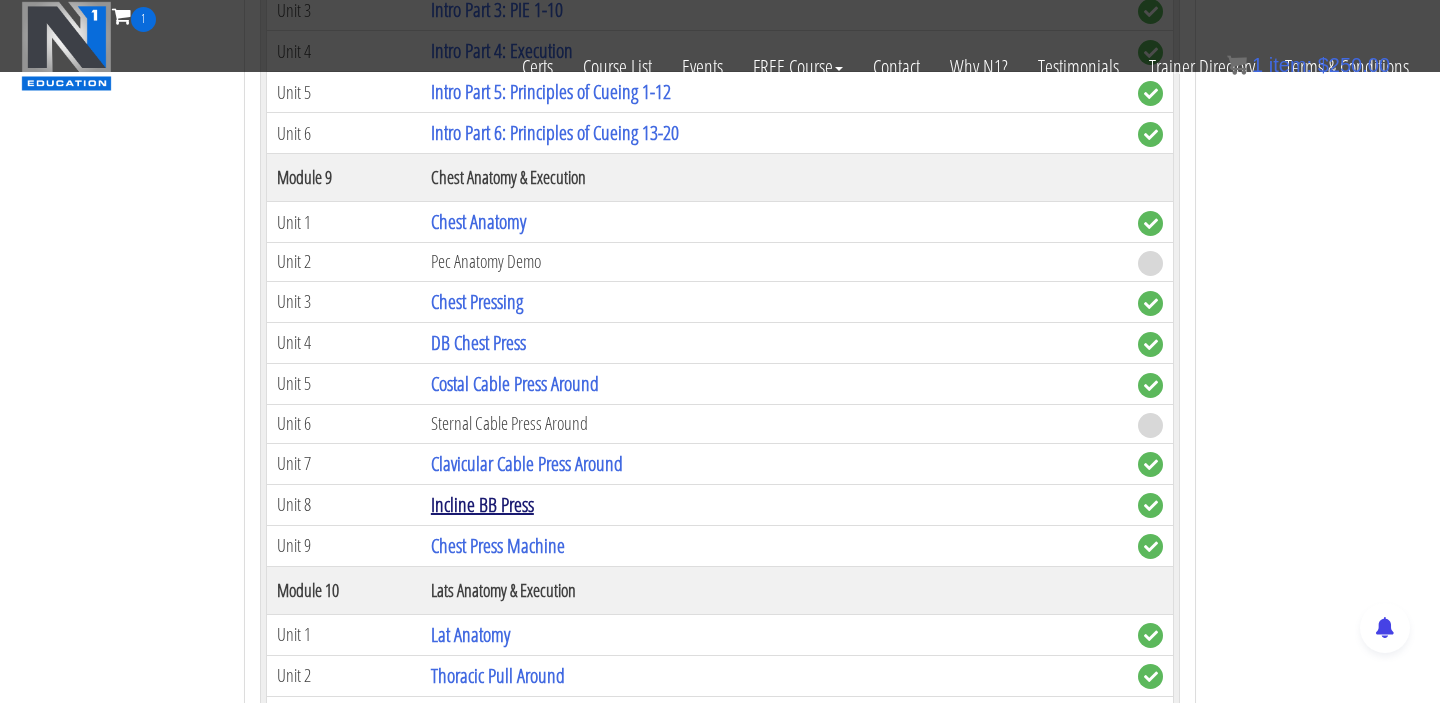 click on "Incline BB Press" at bounding box center [482, 504] 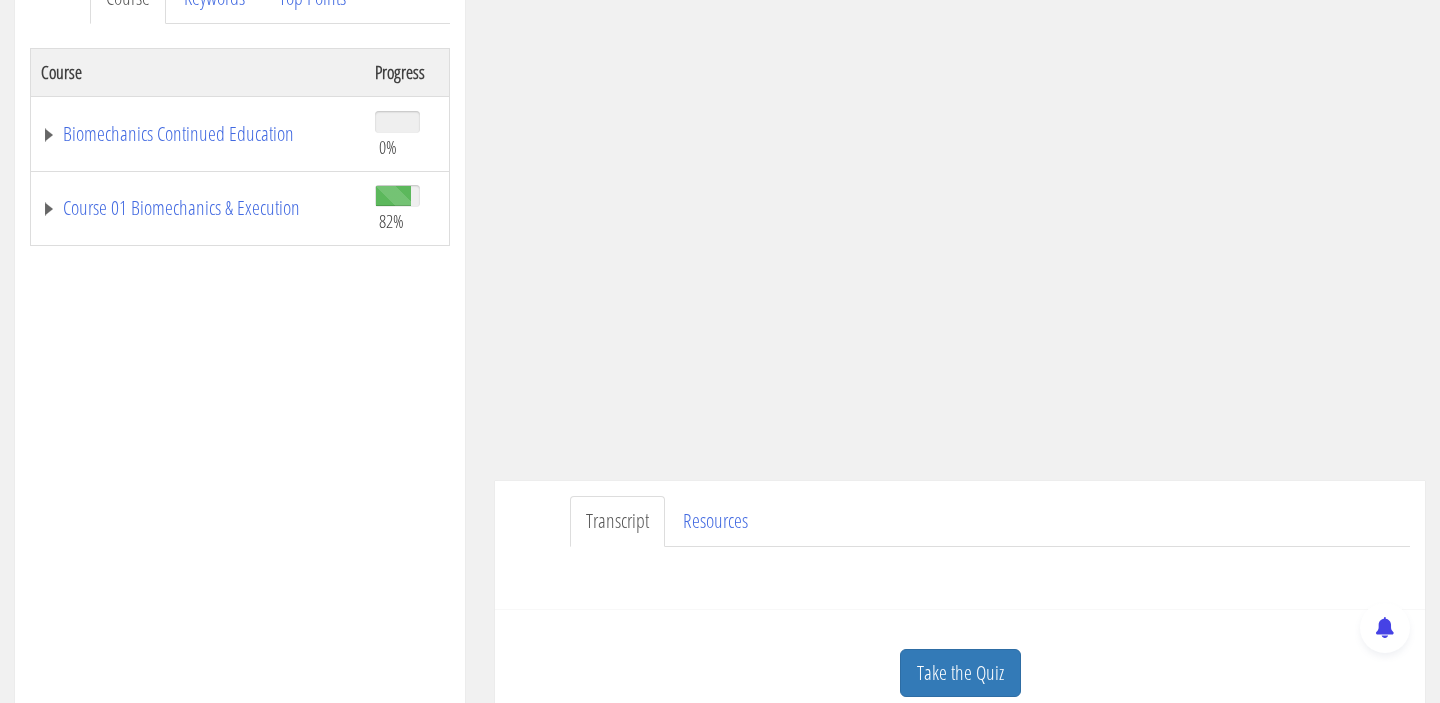 scroll, scrollTop: 306, scrollLeft: 0, axis: vertical 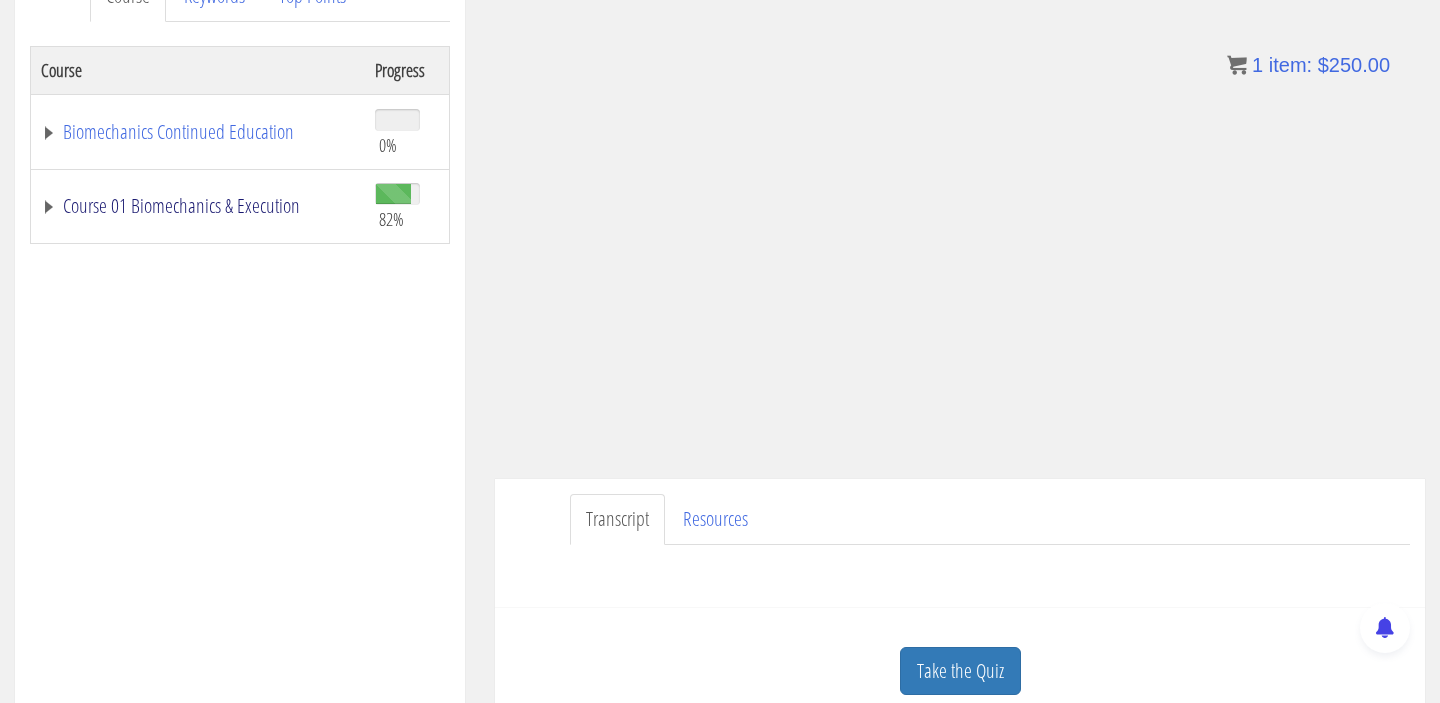 click on "Course 01 Biomechanics & Execution" at bounding box center [198, 206] 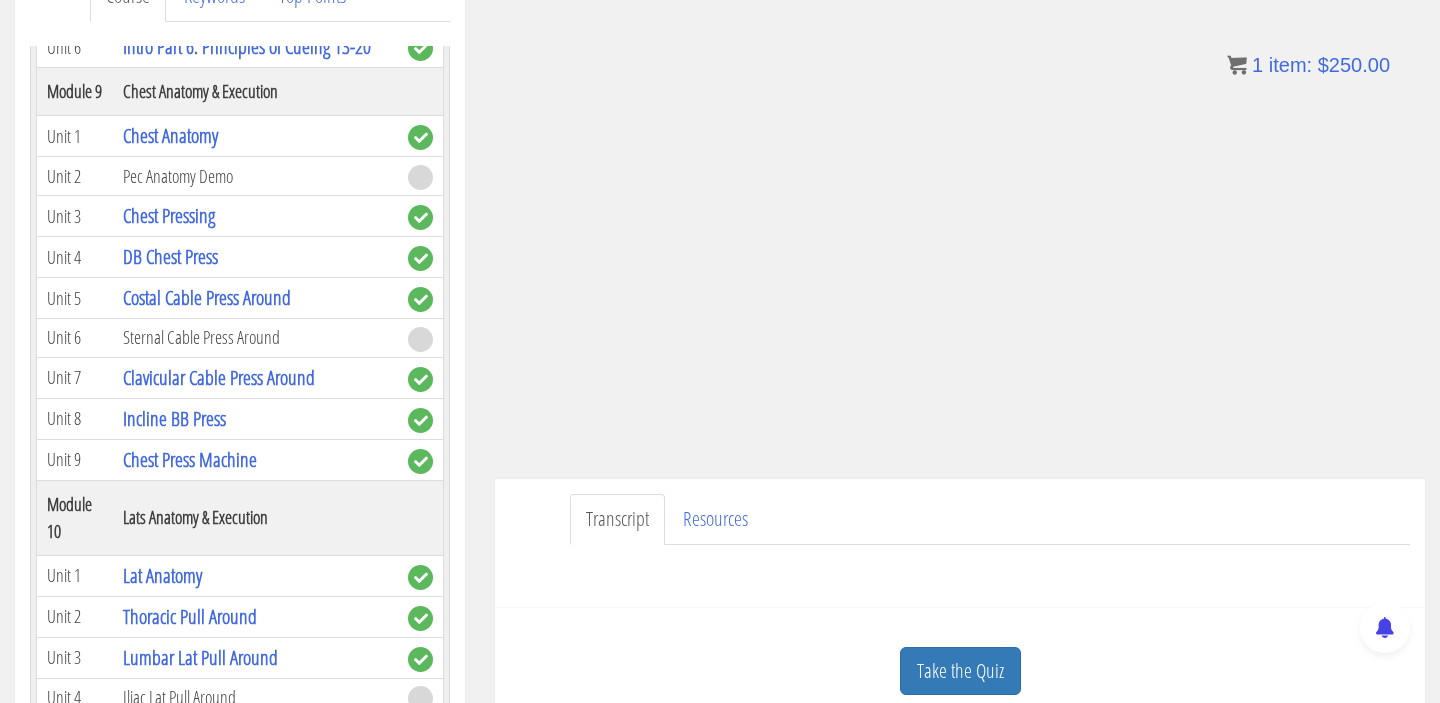 scroll, scrollTop: 3197, scrollLeft: 0, axis: vertical 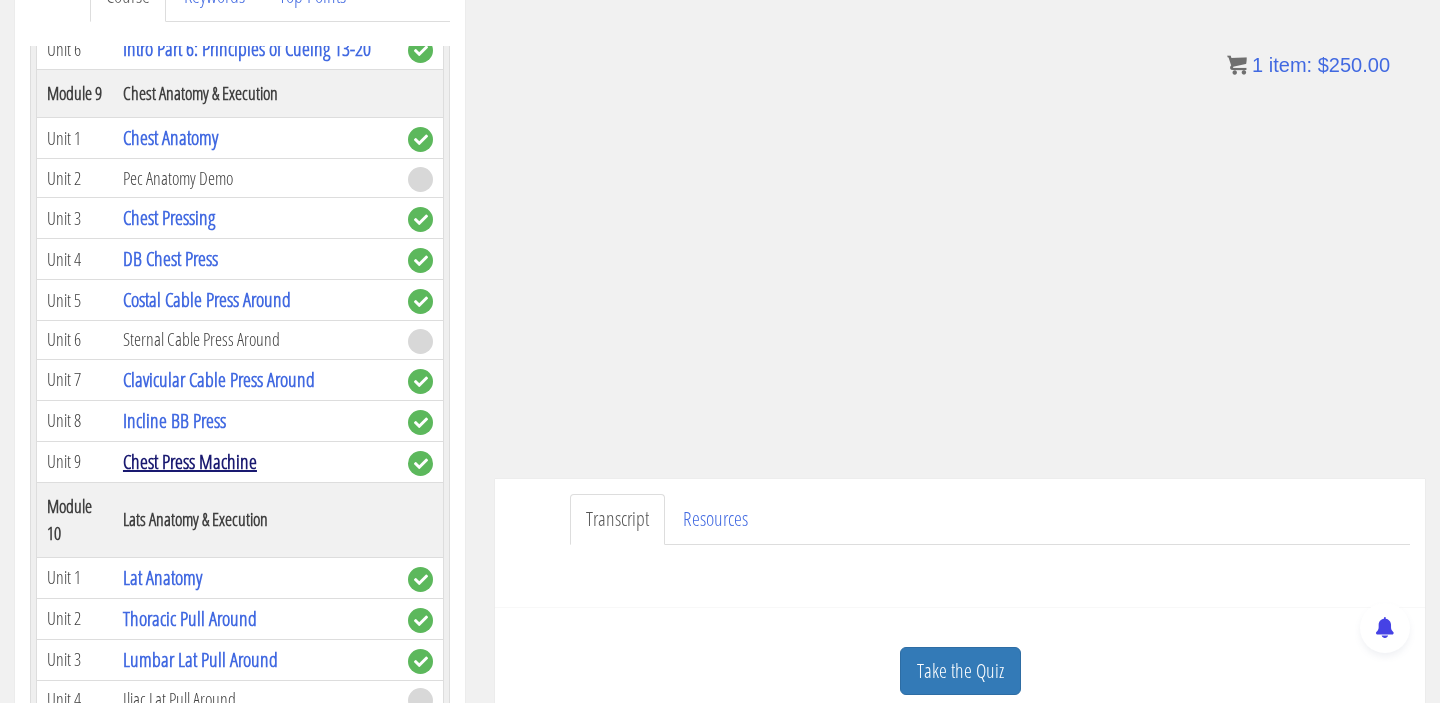 click on "Chest Press Machine" at bounding box center (190, 461) 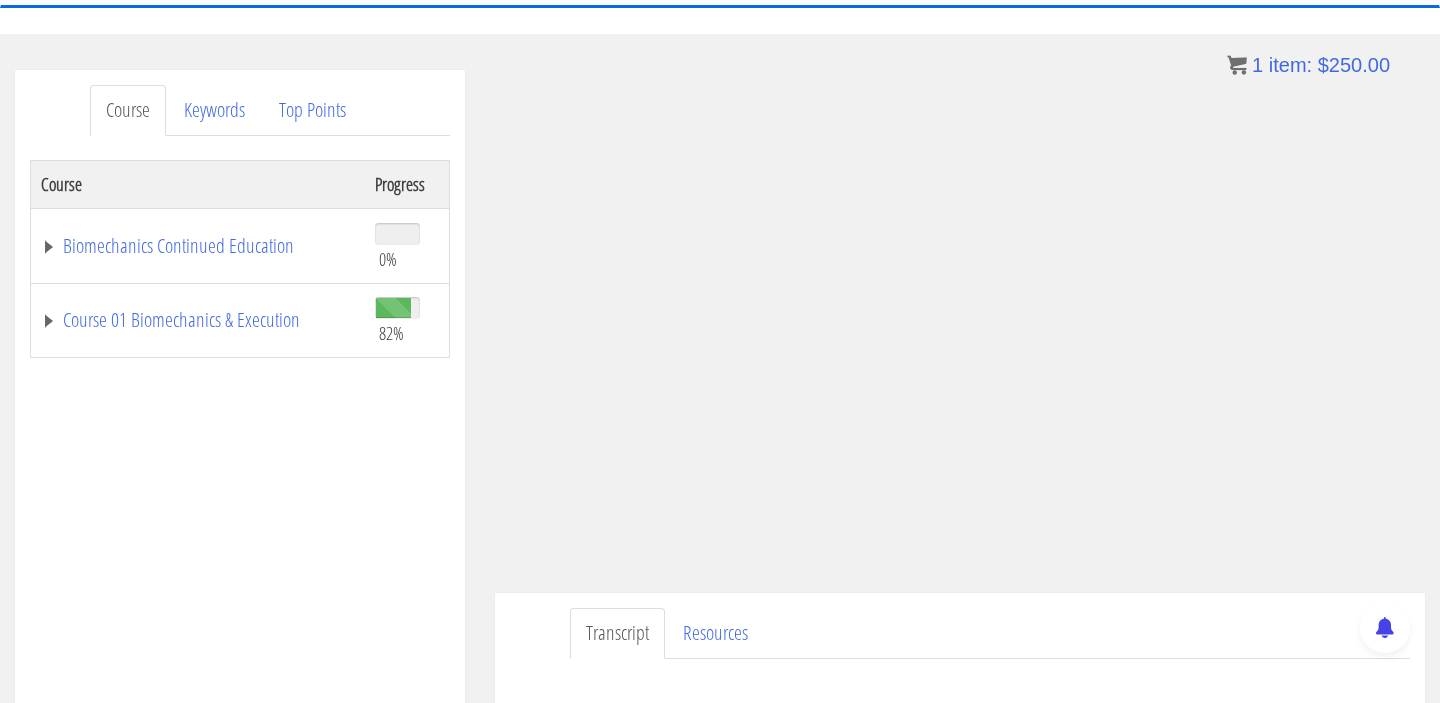 scroll, scrollTop: 195, scrollLeft: 0, axis: vertical 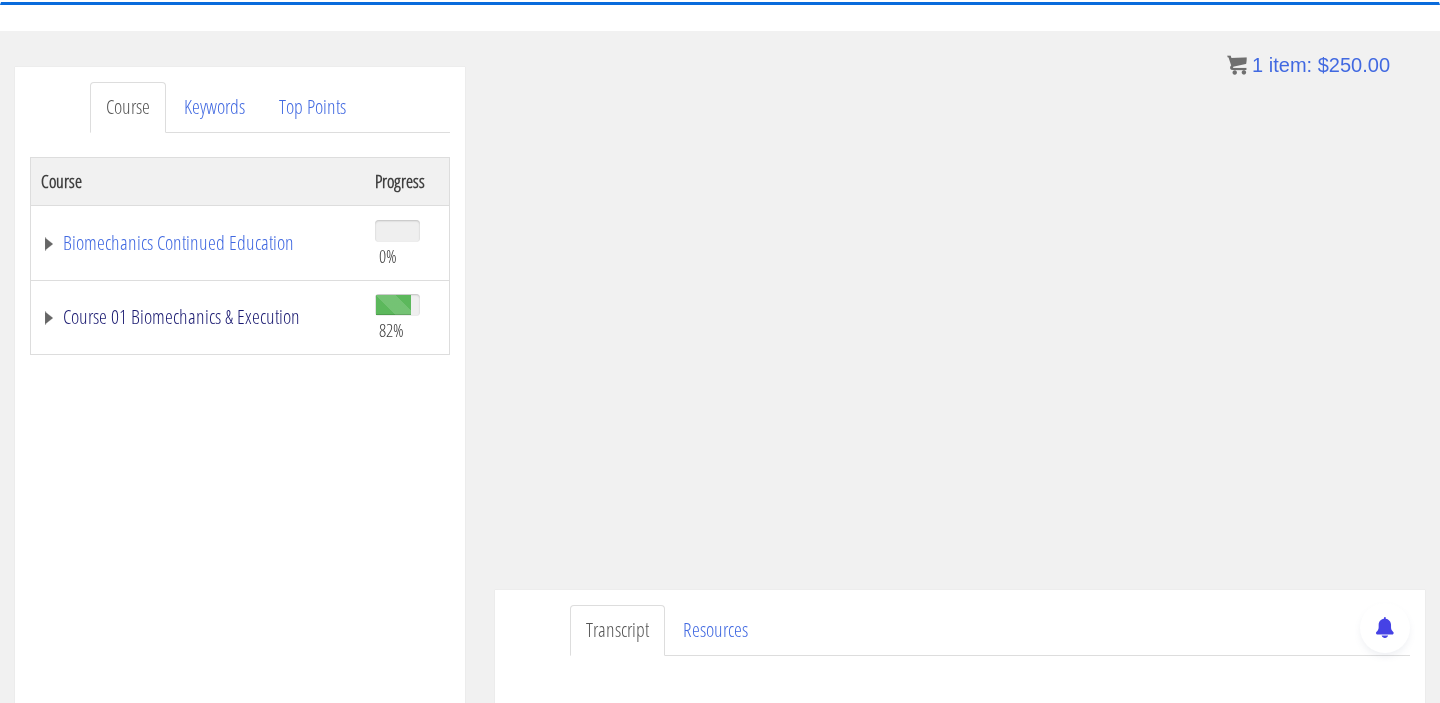 click on "Course 01 Biomechanics & Execution" at bounding box center [198, 317] 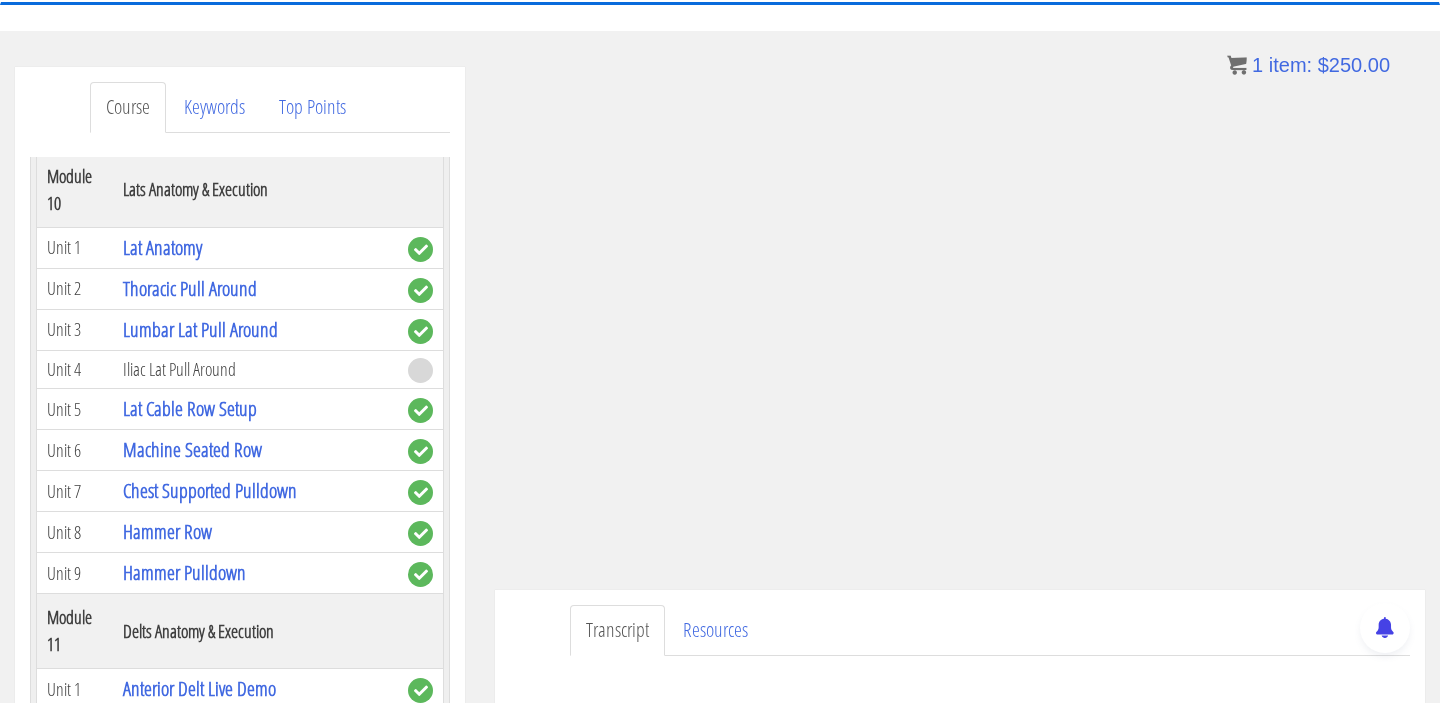 scroll, scrollTop: 3623, scrollLeft: 0, axis: vertical 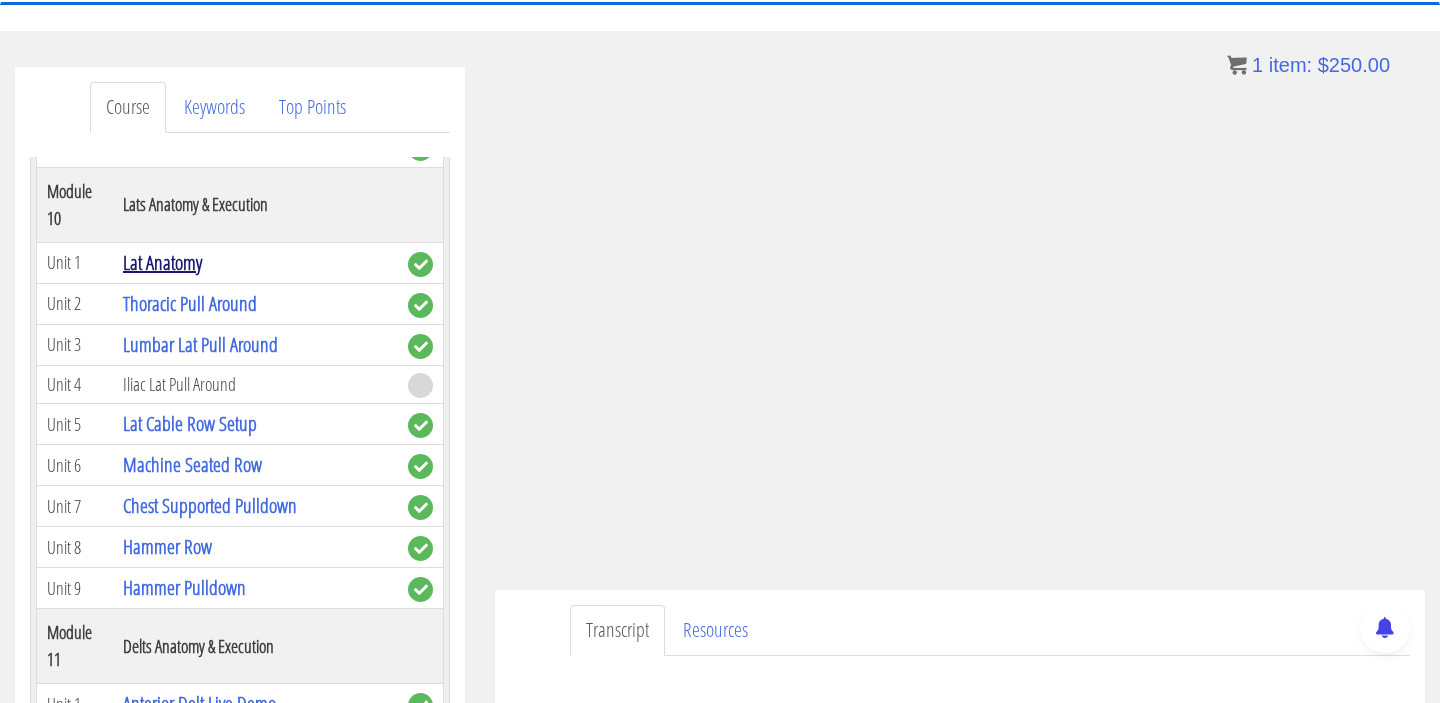click on "Lat Anatomy" at bounding box center (162, 262) 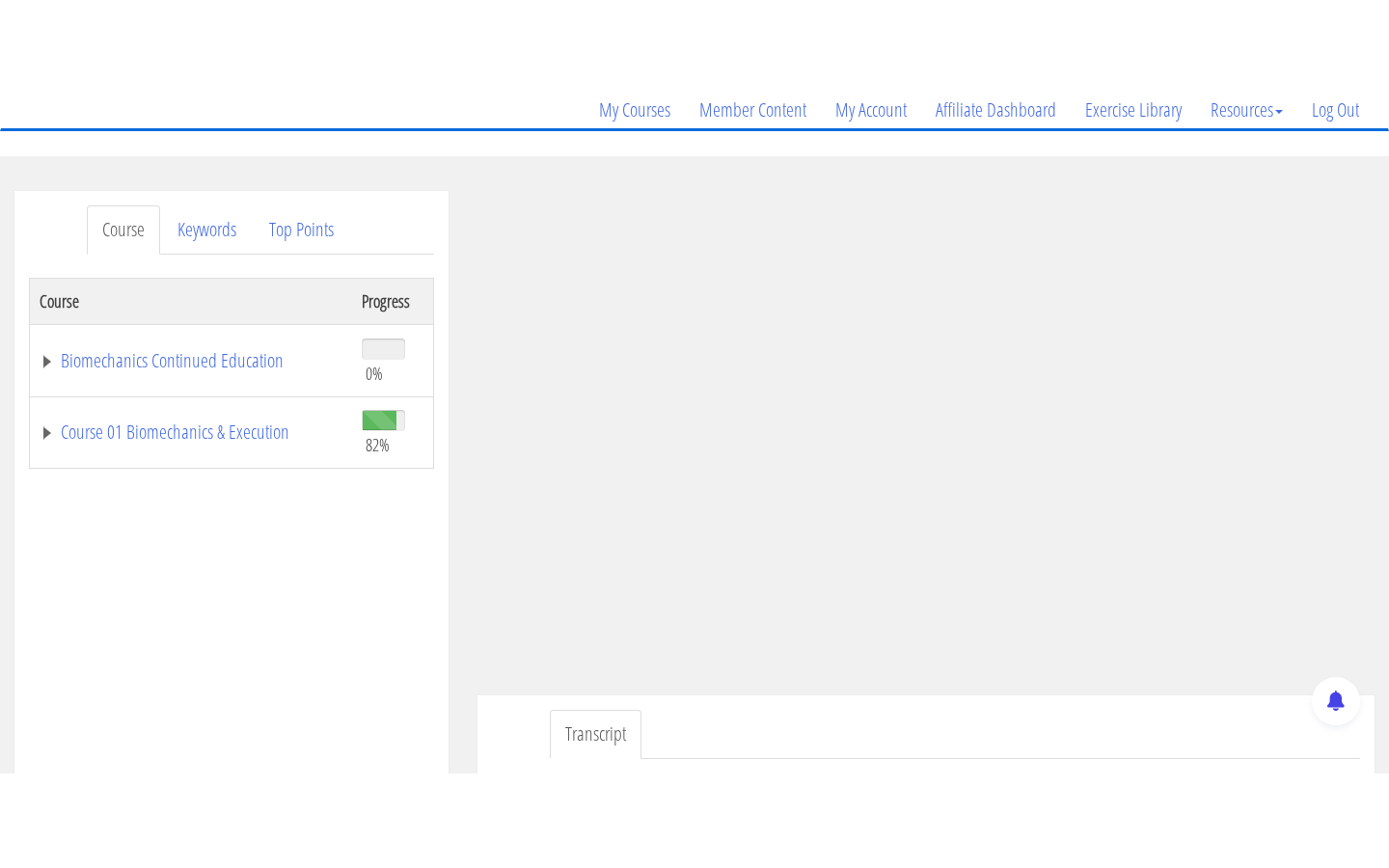 scroll, scrollTop: 164, scrollLeft: 0, axis: vertical 